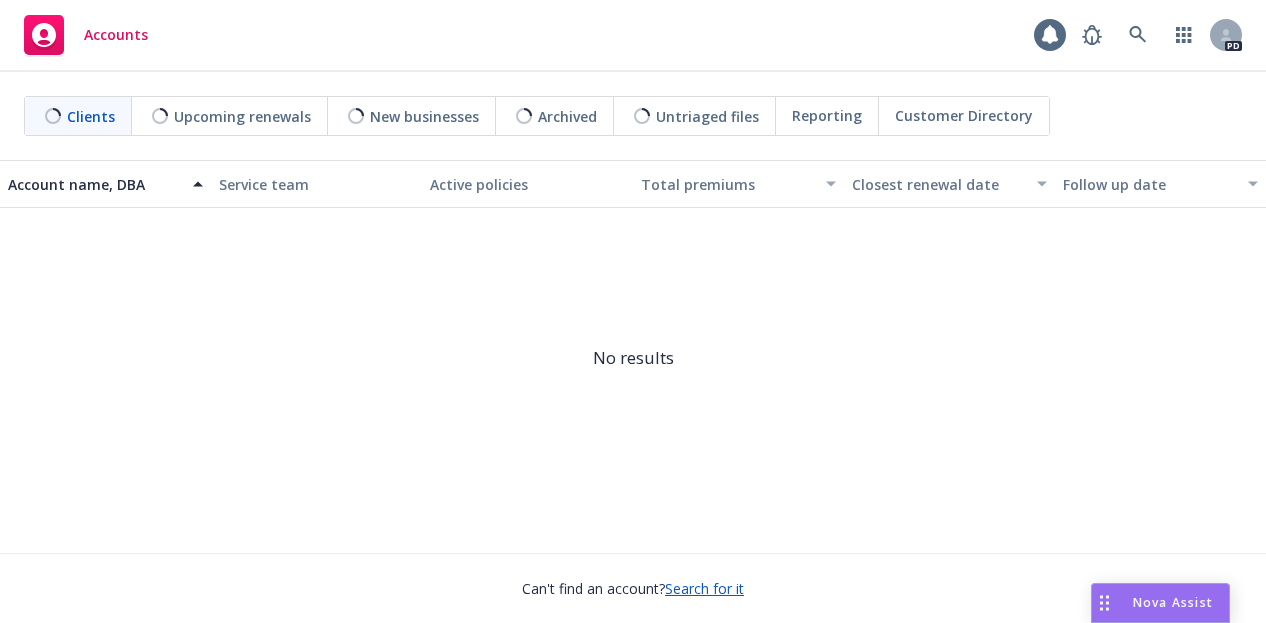 scroll, scrollTop: 0, scrollLeft: 0, axis: both 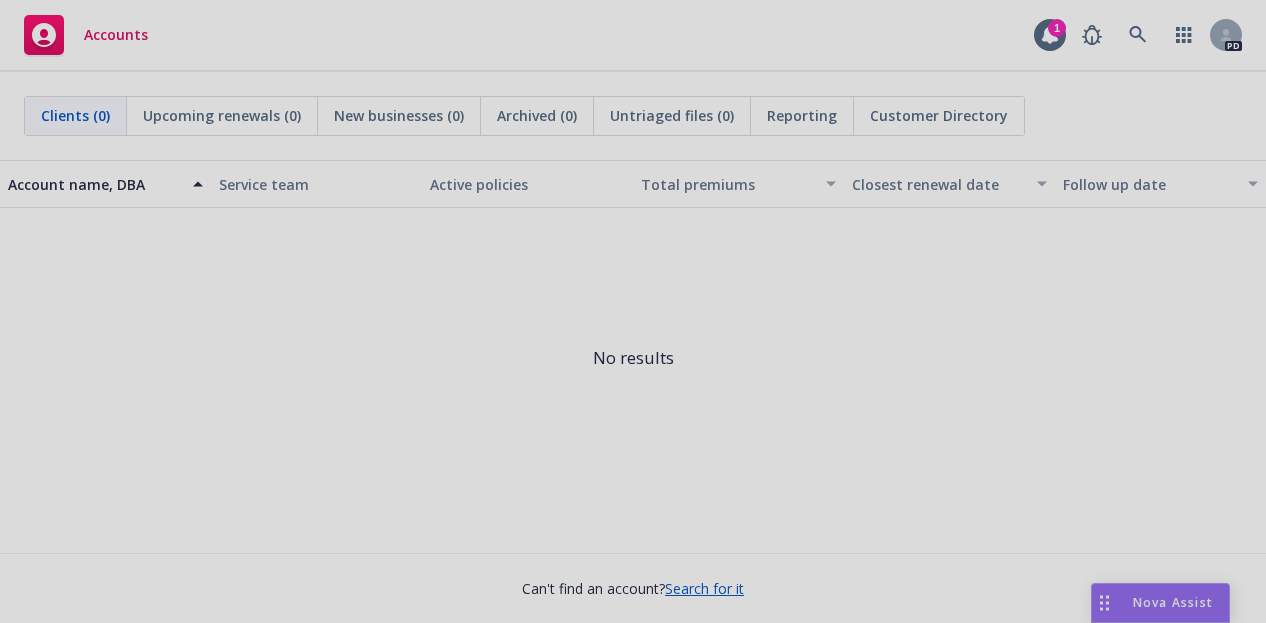 click at bounding box center [633, 311] 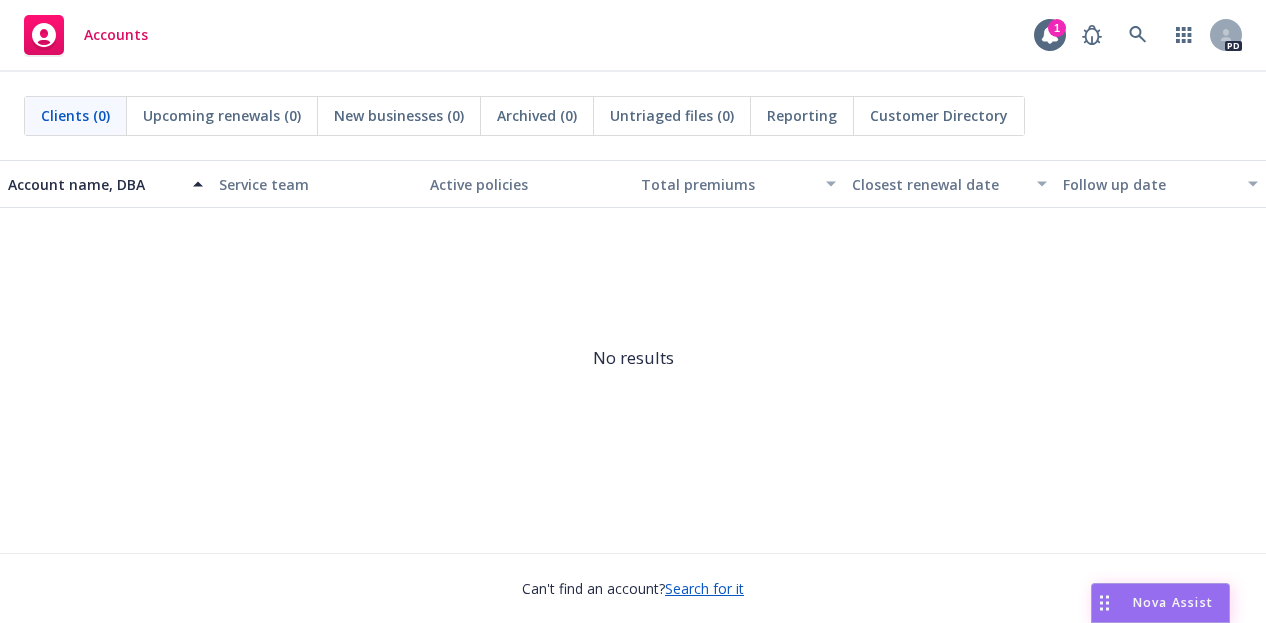 click on "Nova Assist" at bounding box center [1160, 603] 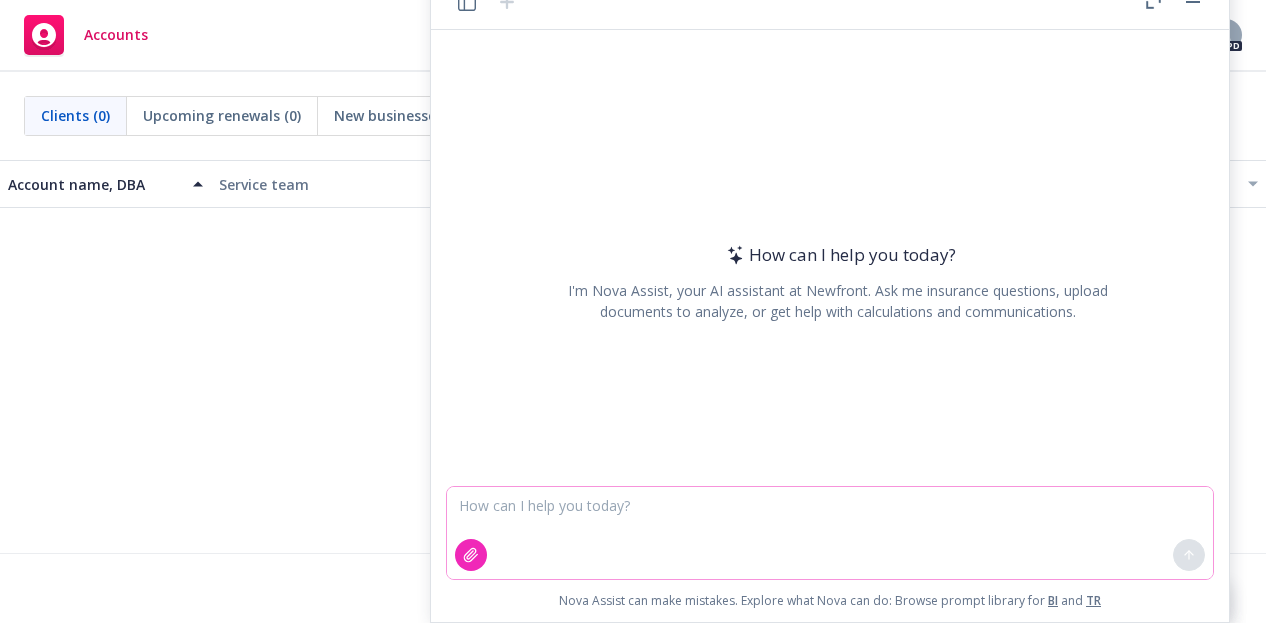click 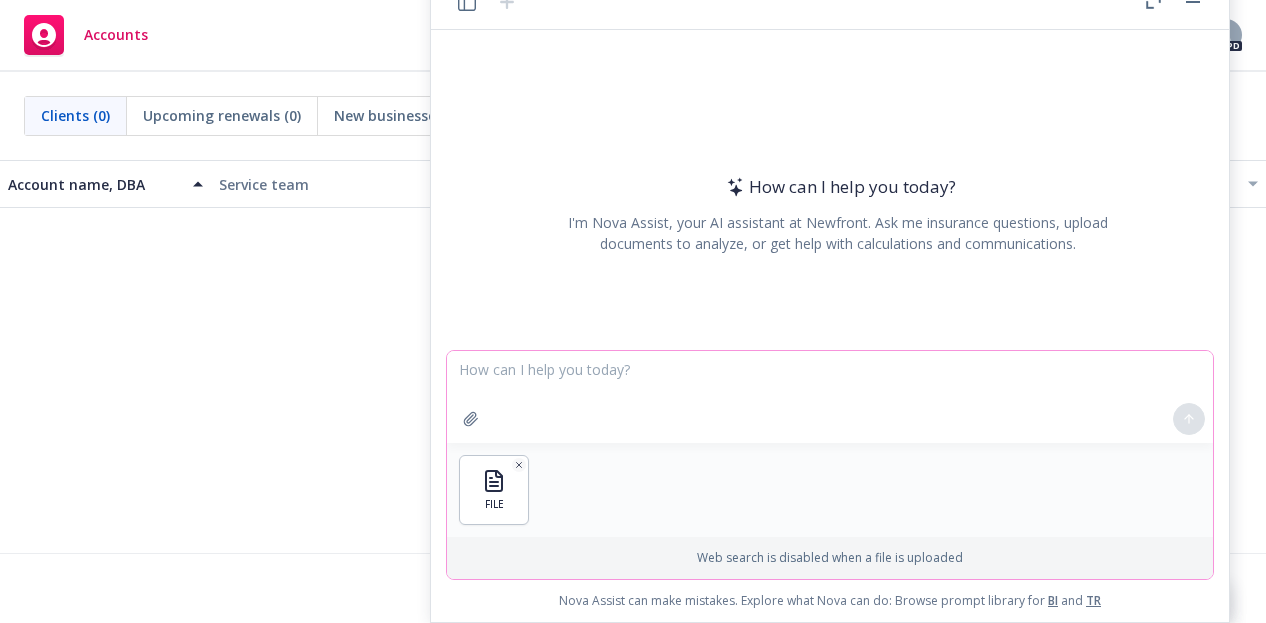 click at bounding box center [830, 397] 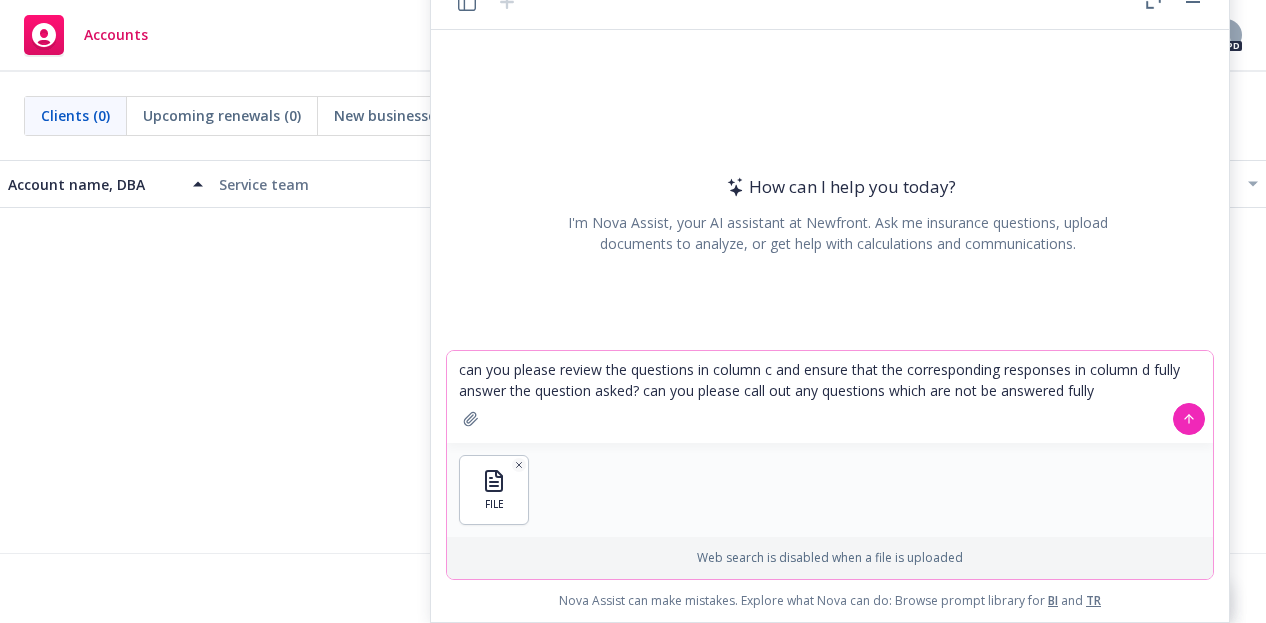 click on "can you please review the questions in column c and ensure that the corresponding responses in column d fully answer the question asked? can you please call out any questions which are not be answered fully" at bounding box center [830, 397] 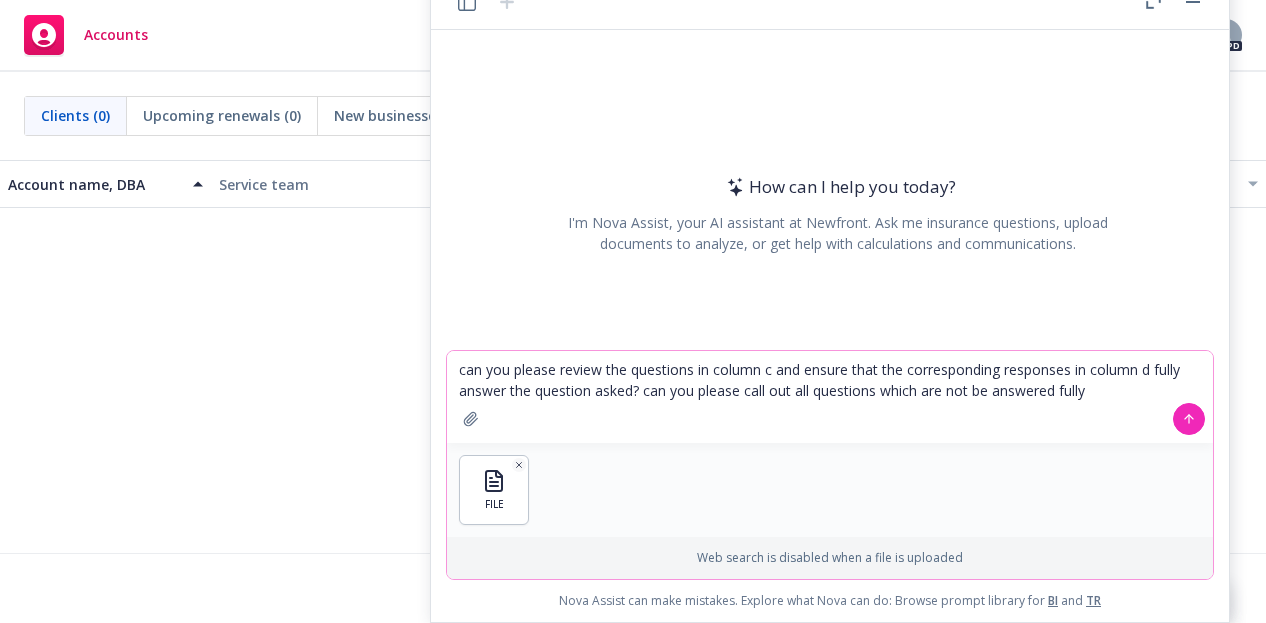click on "can you please review the questions in column c and ensure that the corresponding responses in column d fully answer the question asked? can you please call out all questions which are not be answered fully" at bounding box center (830, 397) 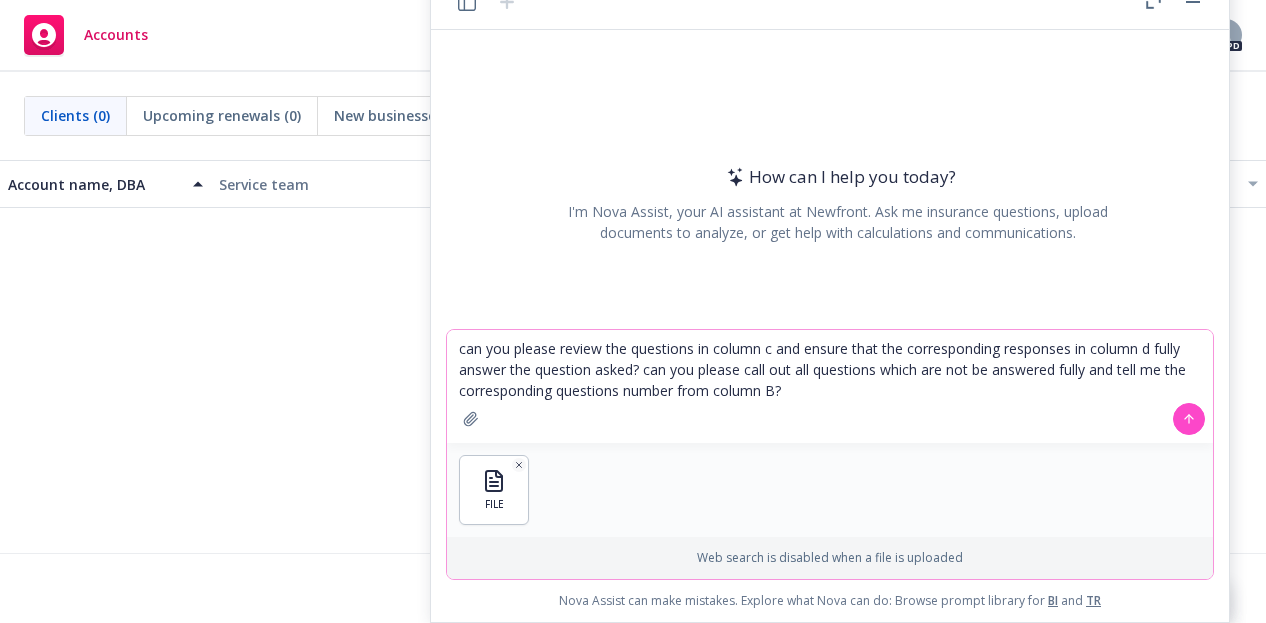 type on "can you please review the questions in column c and ensure that the corresponding responses in column d fully answer the question asked? can you please call out all questions which are not be answered fully and tell me the corresponding questions number from column B?" 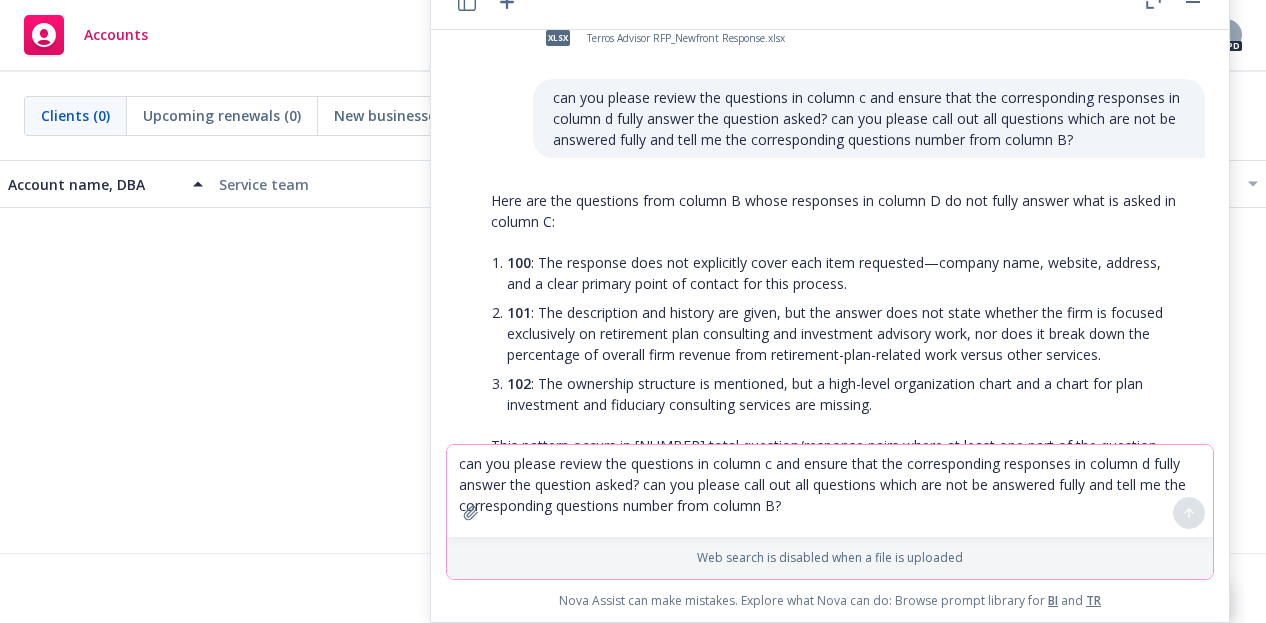 scroll, scrollTop: 2, scrollLeft: 0, axis: vertical 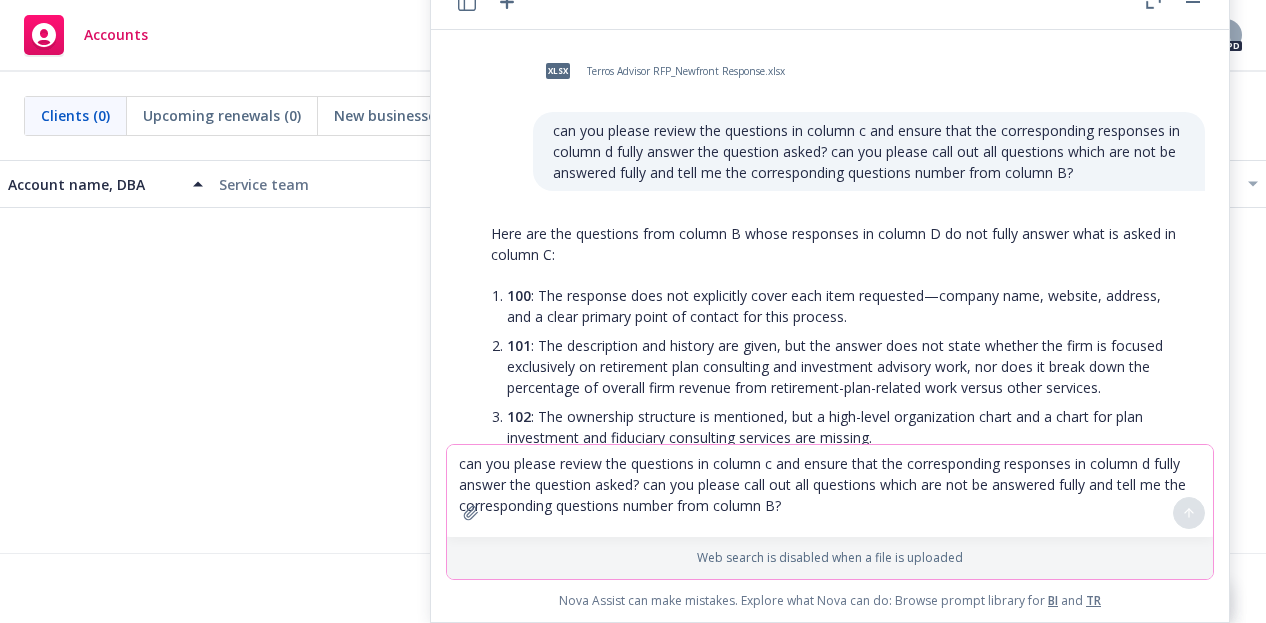 click on "xlsx Terros Advisor RFP_Newfront Response.xlsx can you please review the questions in column c and ensure that the corresponding responses in column d fully answer the question asked? can you please call out all questions which are not be answered fully and tell me the corresponding questions number from column B?" at bounding box center [838, 118] 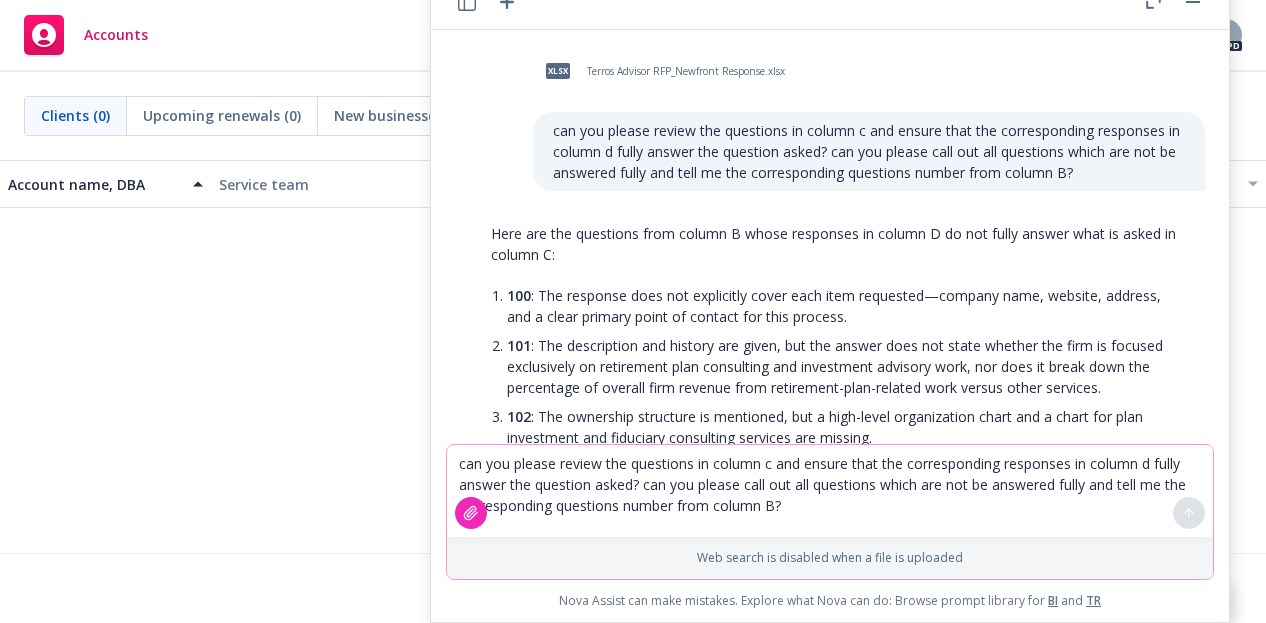 click 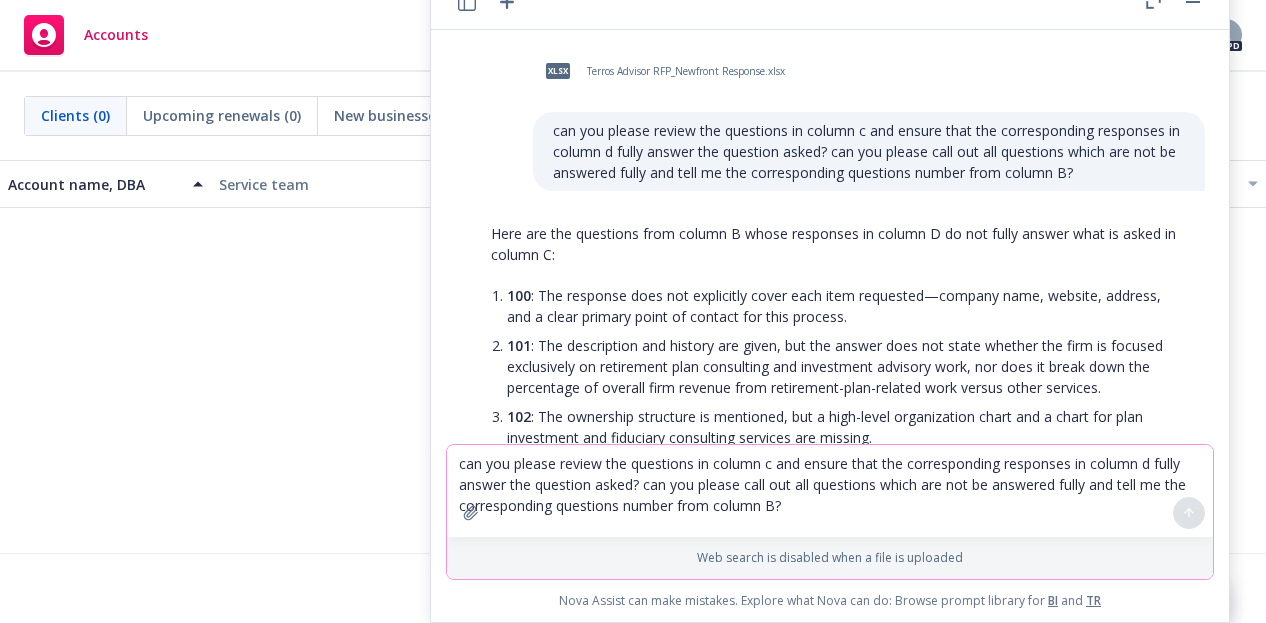 click on "can you please review the questions in column c and ensure that the corresponding responses in column d fully answer the question asked? can you please call out all questions which are not be answered fully and tell me the corresponding questions number from column B?" at bounding box center [830, 491] 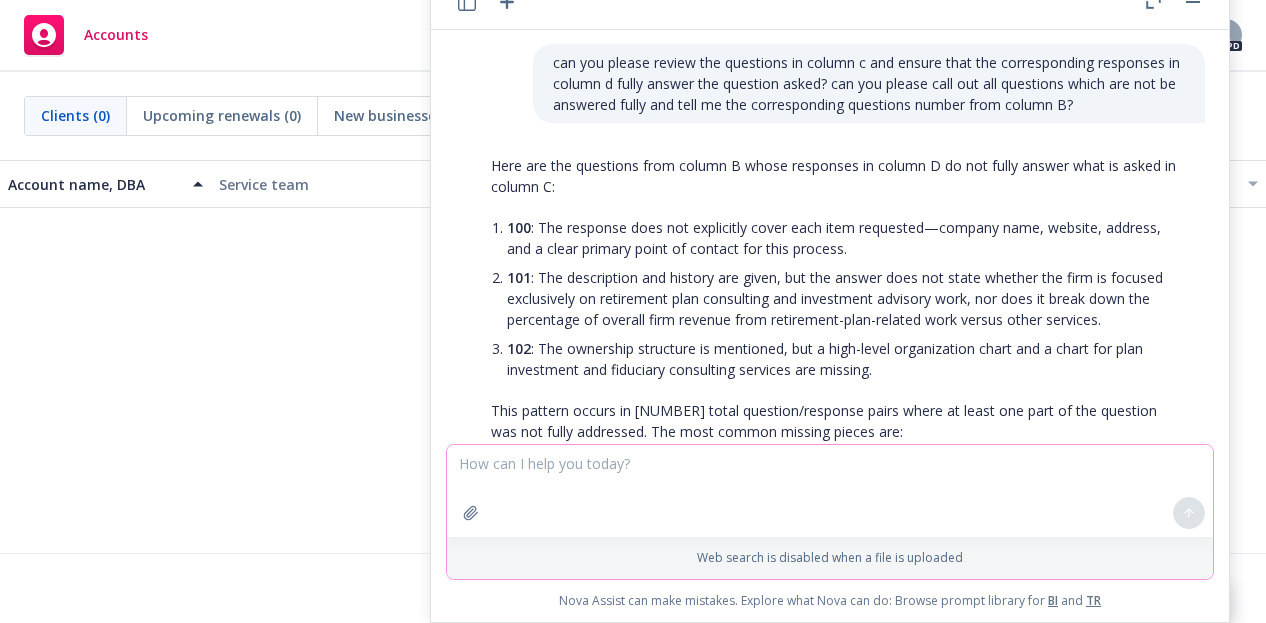 scroll, scrollTop: 100, scrollLeft: 0, axis: vertical 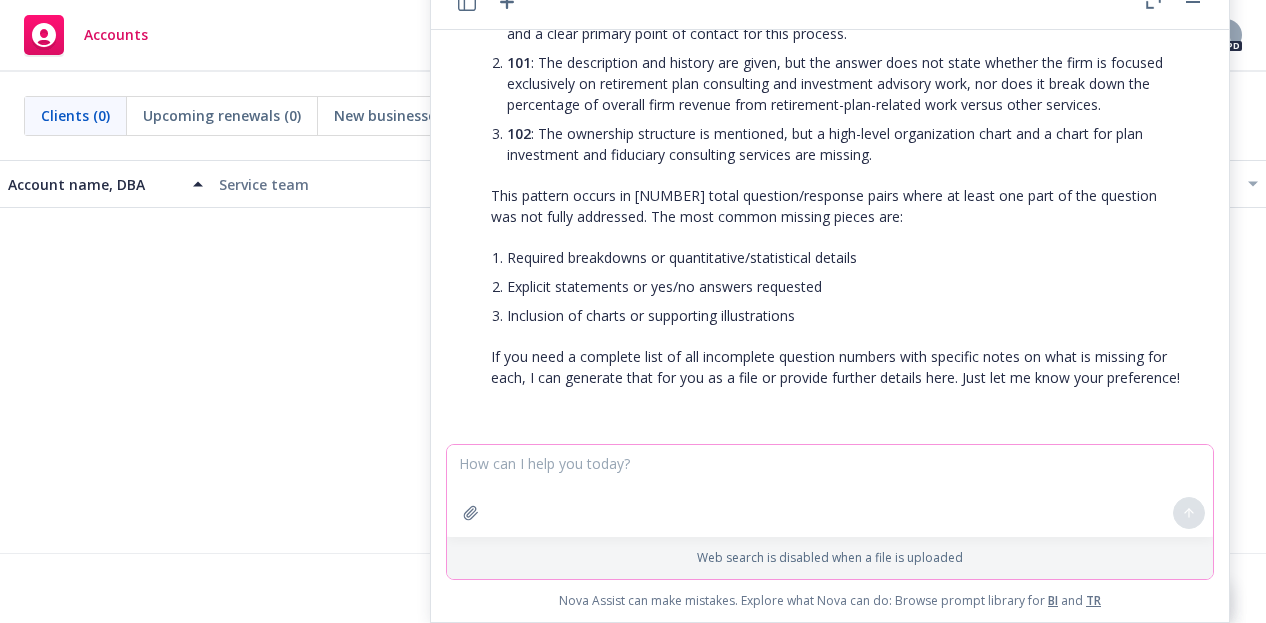 click at bounding box center [830, 491] 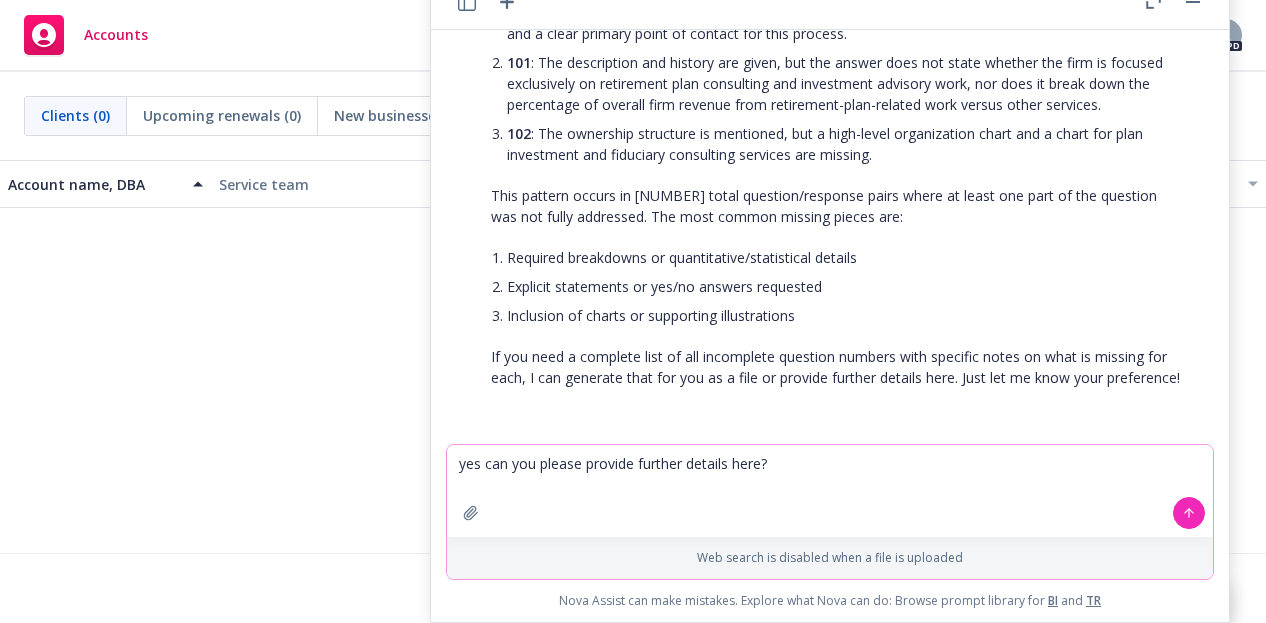type on "yes can you please provide further details here?" 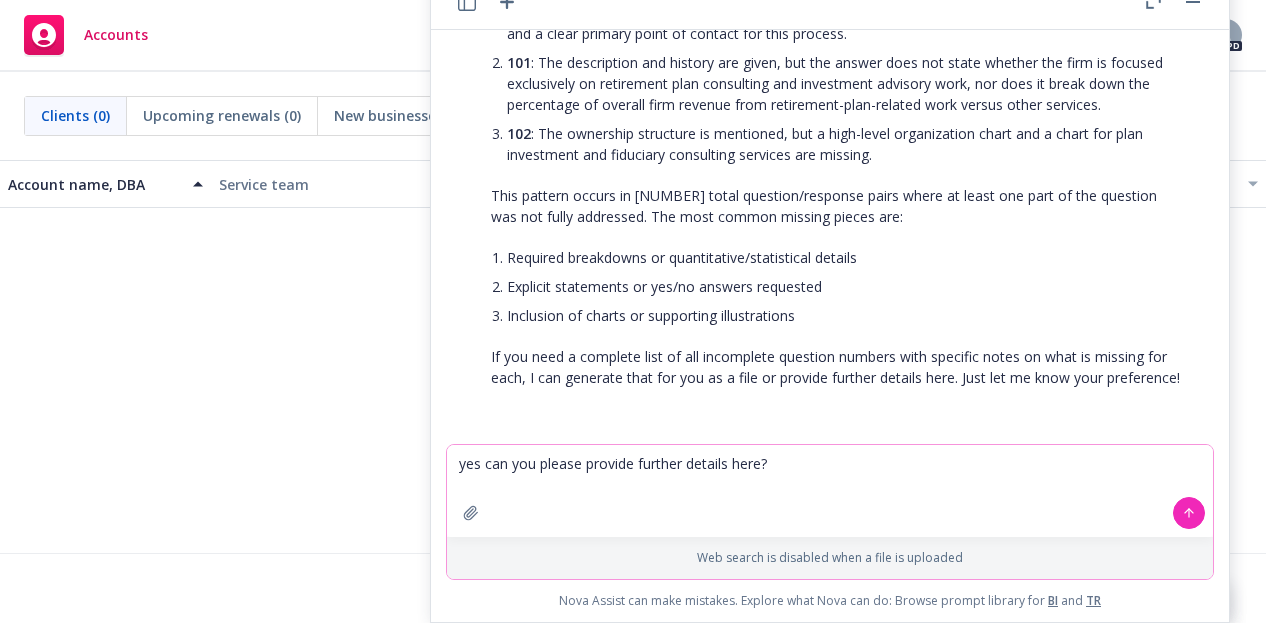 type 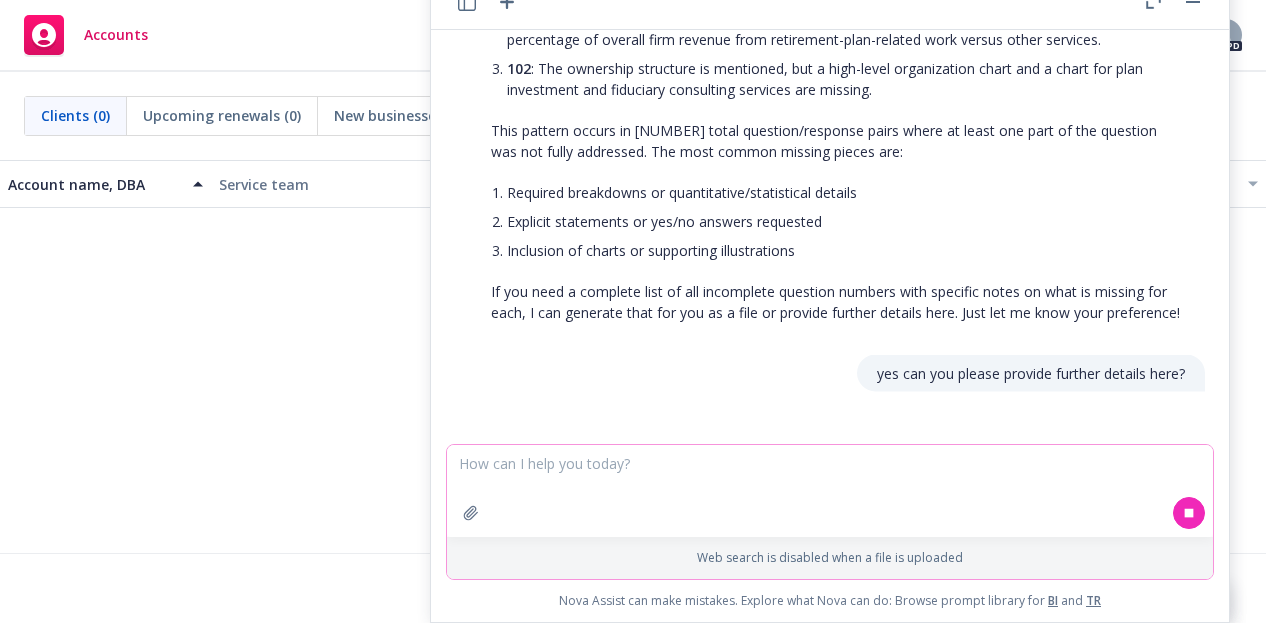 scroll, scrollTop: 396, scrollLeft: 0, axis: vertical 